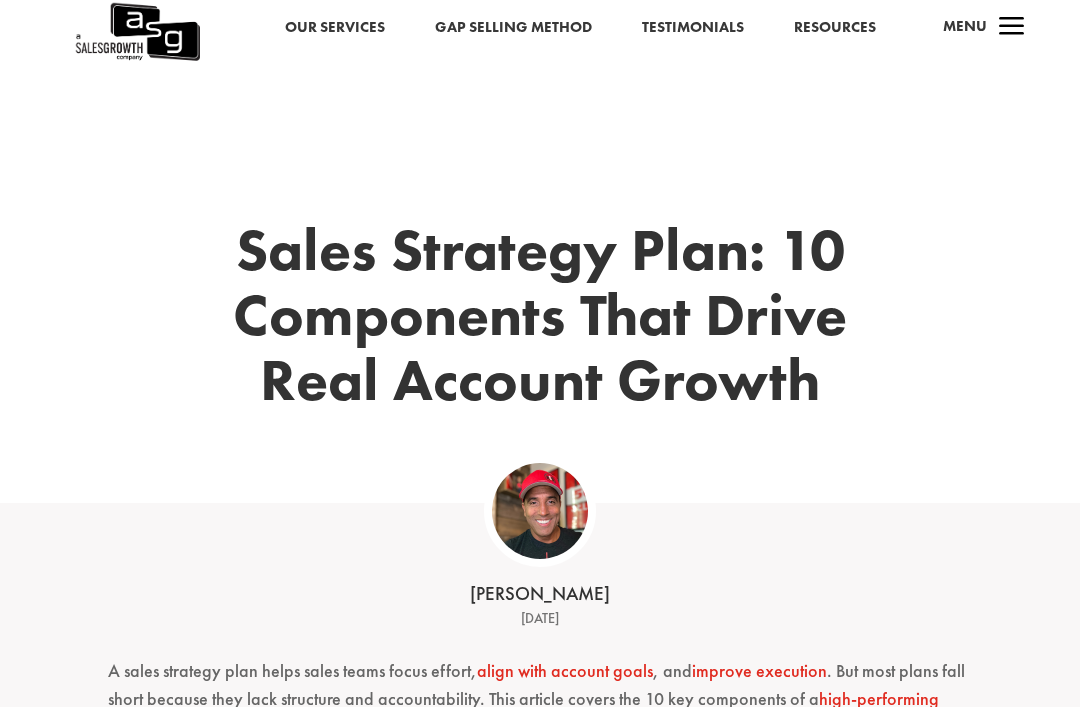 scroll, scrollTop: 1, scrollLeft: 0, axis: vertical 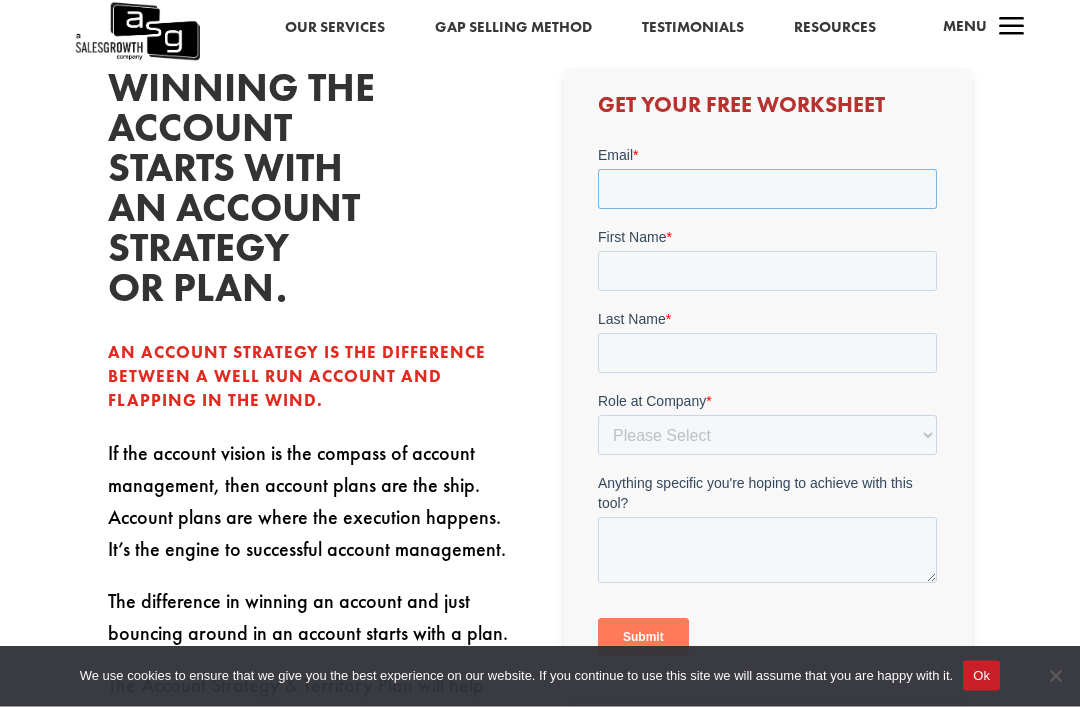 click on "Email *" at bounding box center (767, 189) 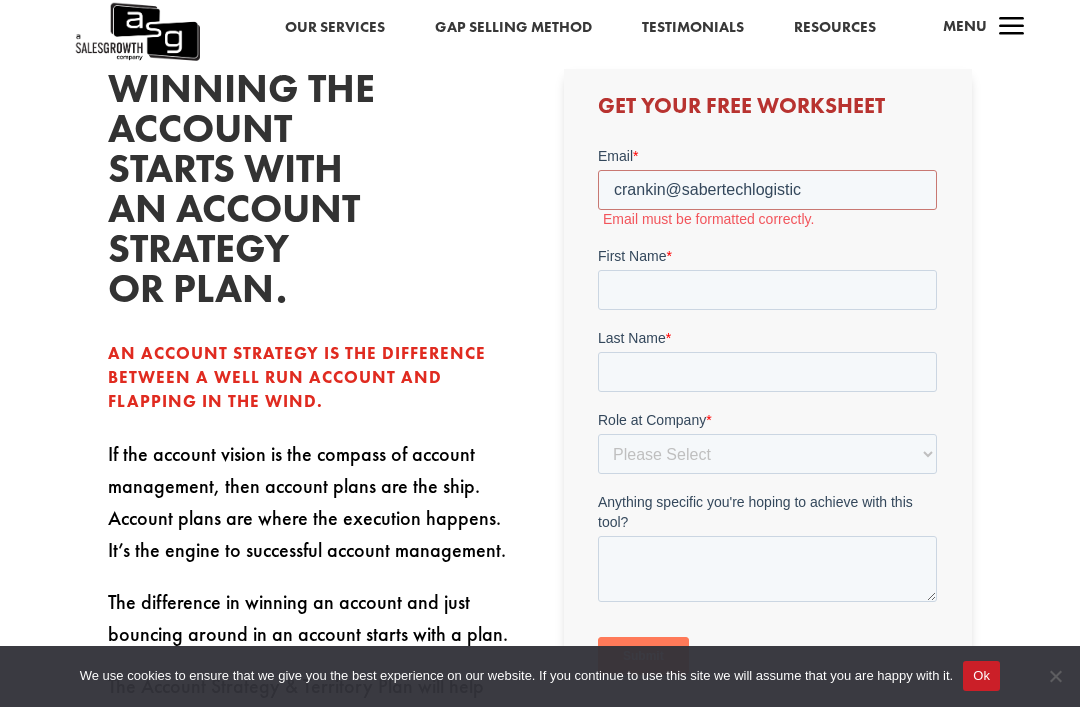 click on "First Name *" at bounding box center [767, 256] 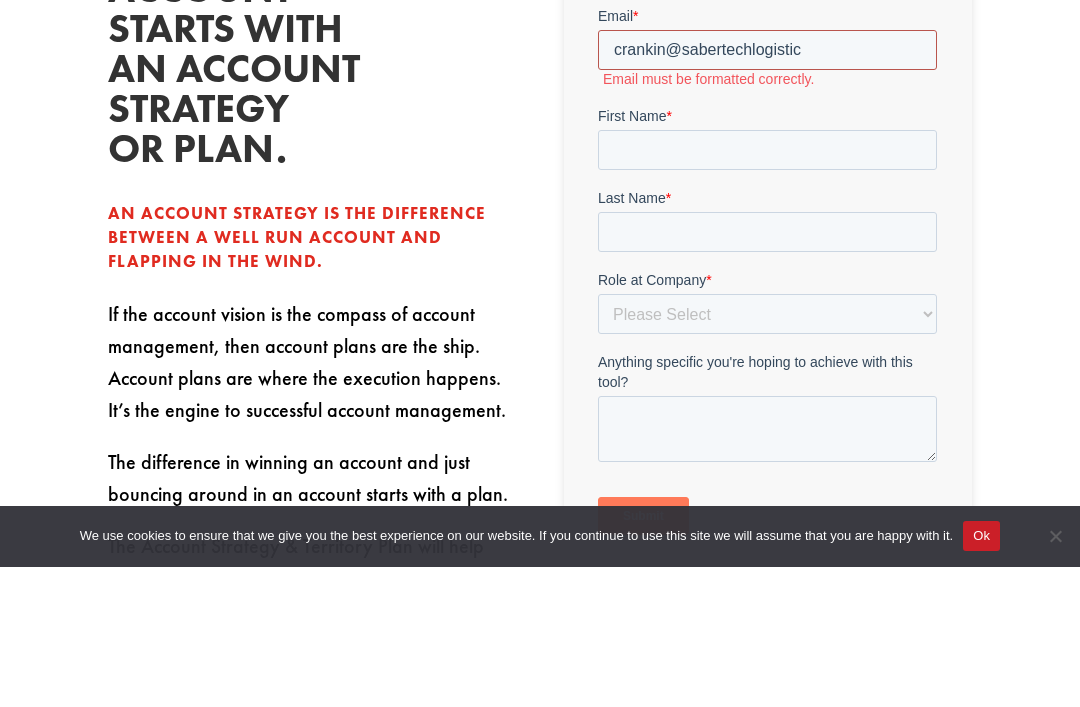 click on "crankin@sabertechlogistic" at bounding box center [767, 50] 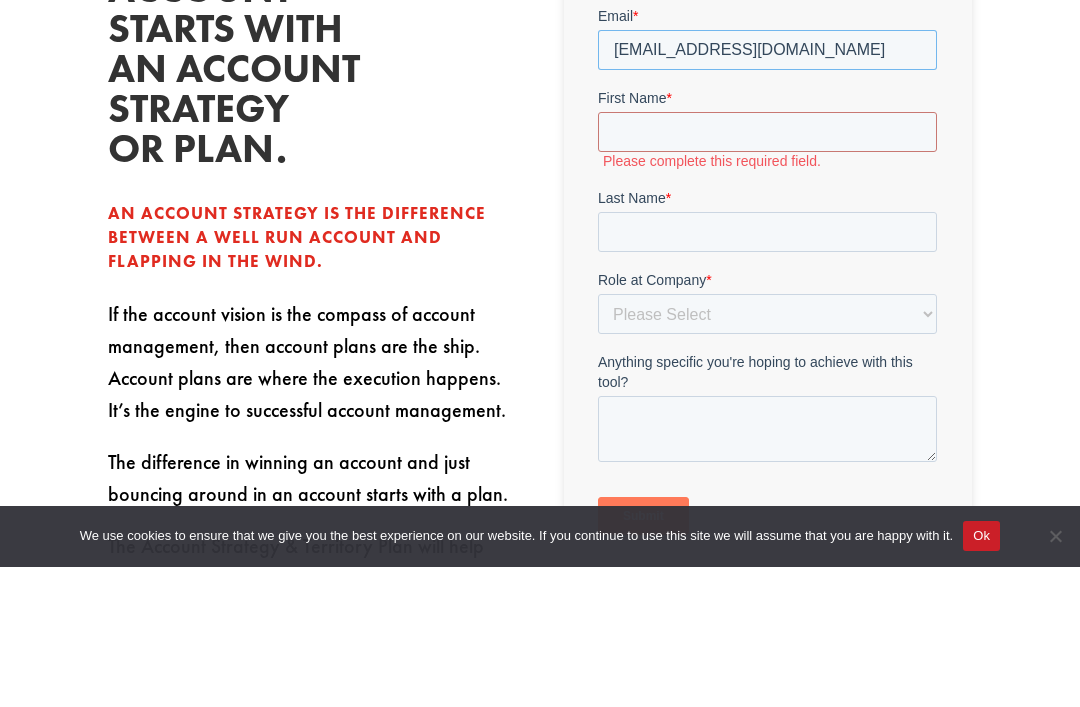 type on "crankin@sabertechlogistics.com" 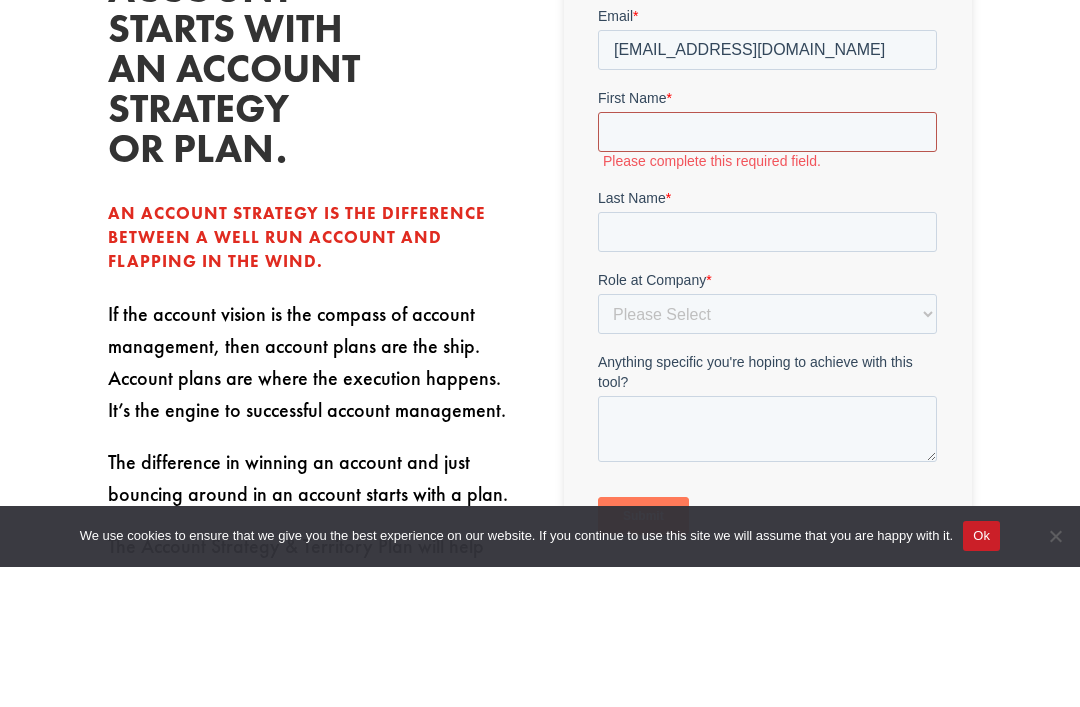 click on "First Name *" at bounding box center [767, 132] 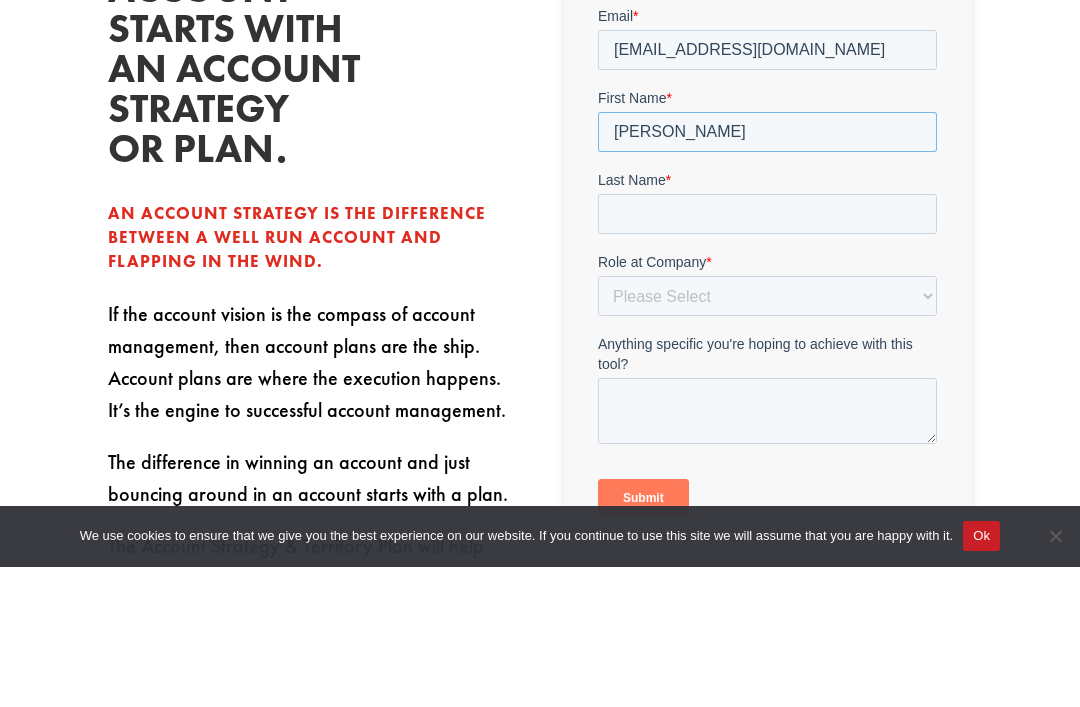 type on "Cory" 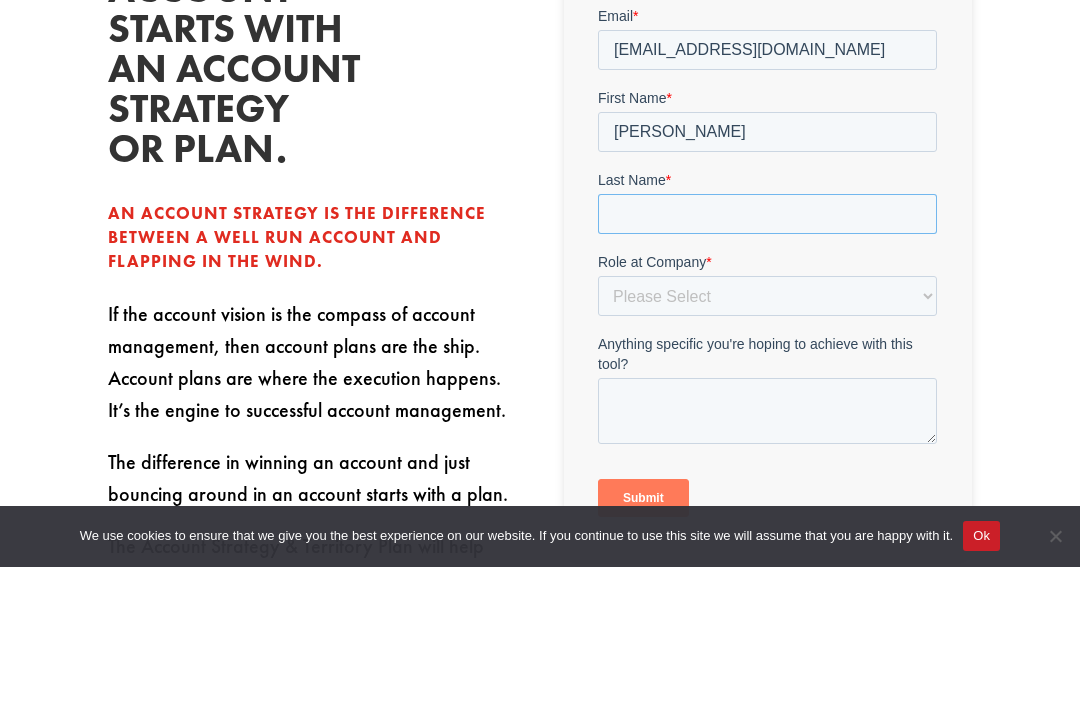click on "Last Name *" at bounding box center (767, 214) 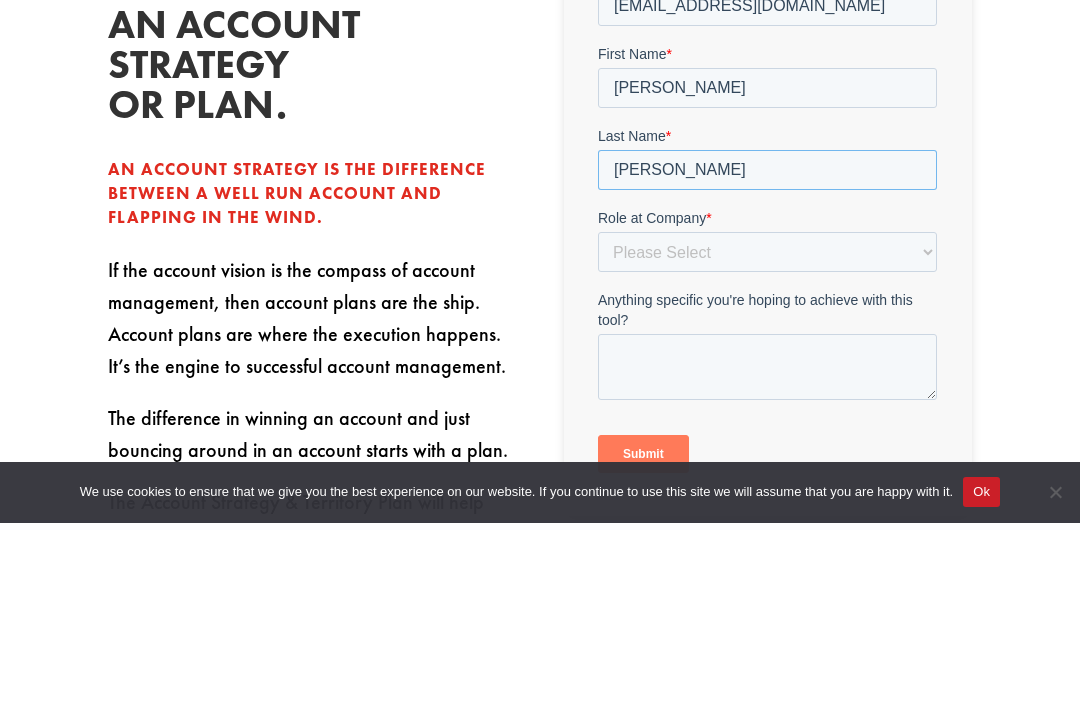 type on "Rankin" 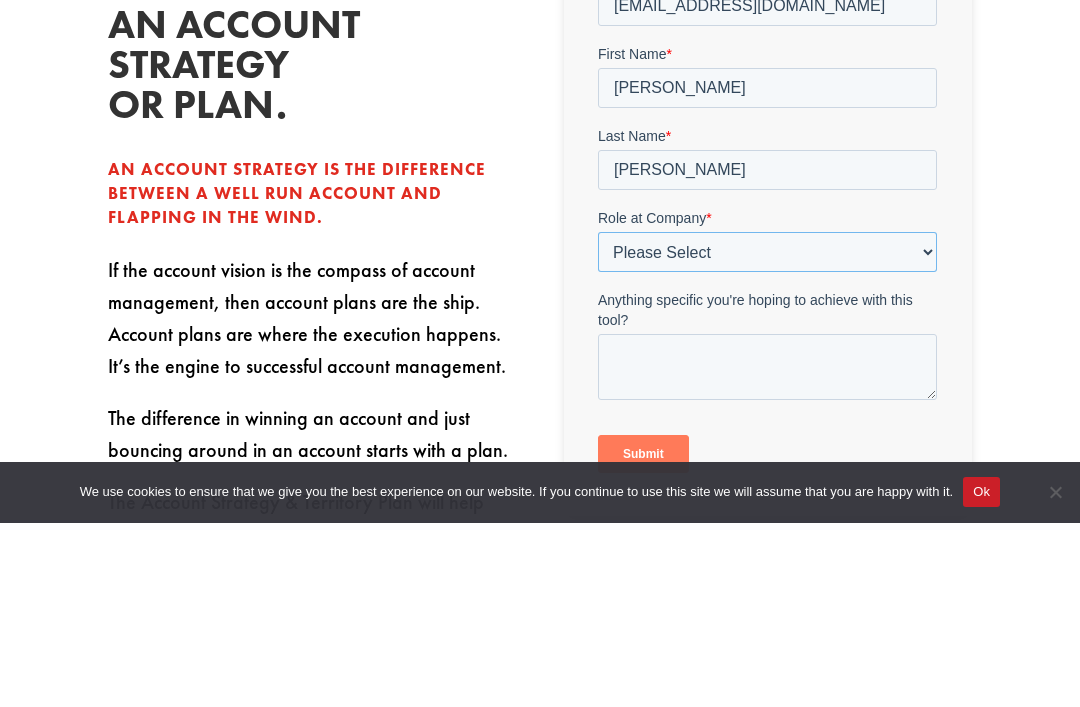 click on "Please Select C-Level (CRO, CSO, etc) Senior Leadership (VP of Sales, VP of Enablement, etc) Director/Manager (Sales Director, Regional Sales Manager, etc) Individual Contributor (AE, SDR, CSM, etc) Other" at bounding box center (767, 253) 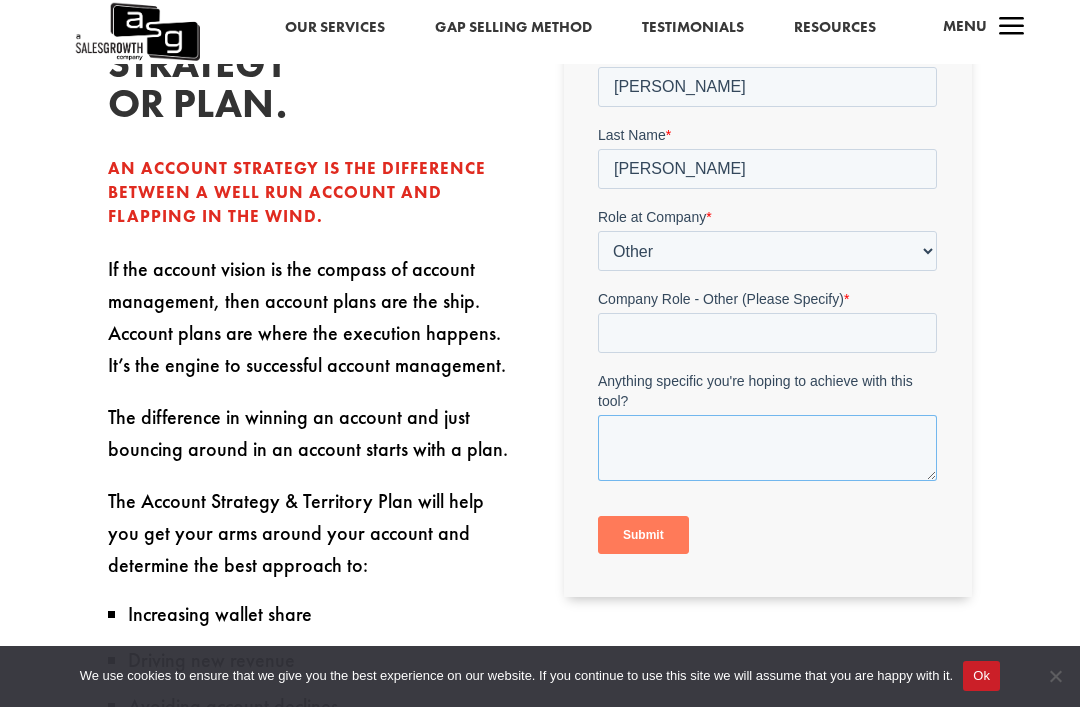 click on "Anything specific you're hoping to achieve with this tool?" at bounding box center [767, 449] 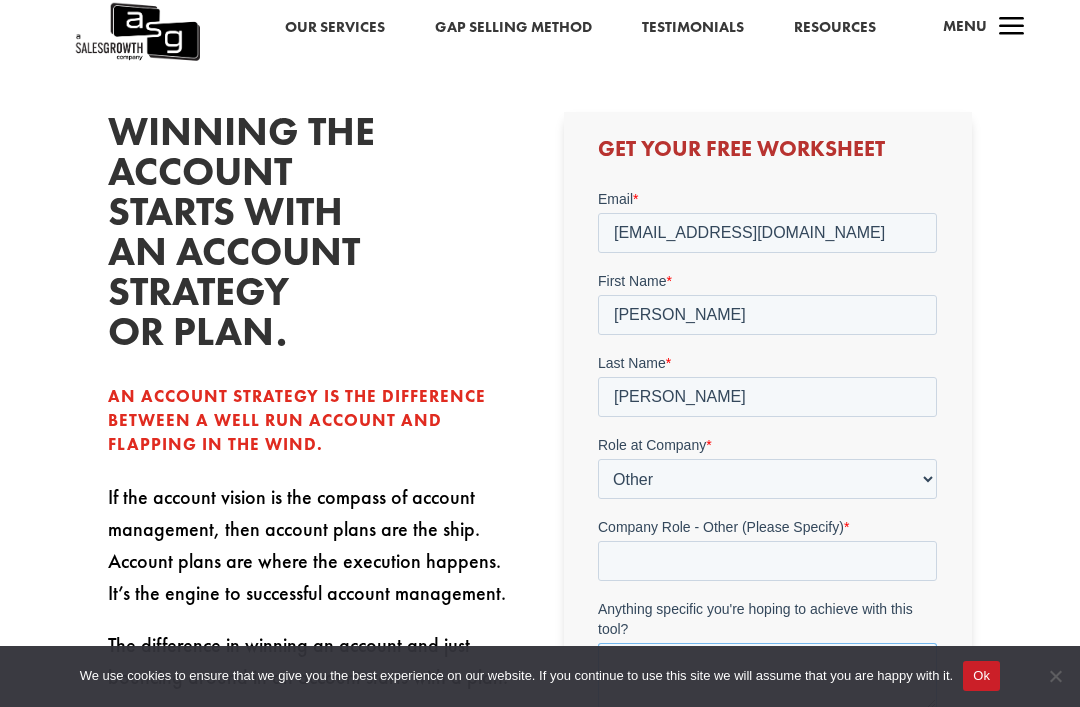 scroll, scrollTop: 351, scrollLeft: 0, axis: vertical 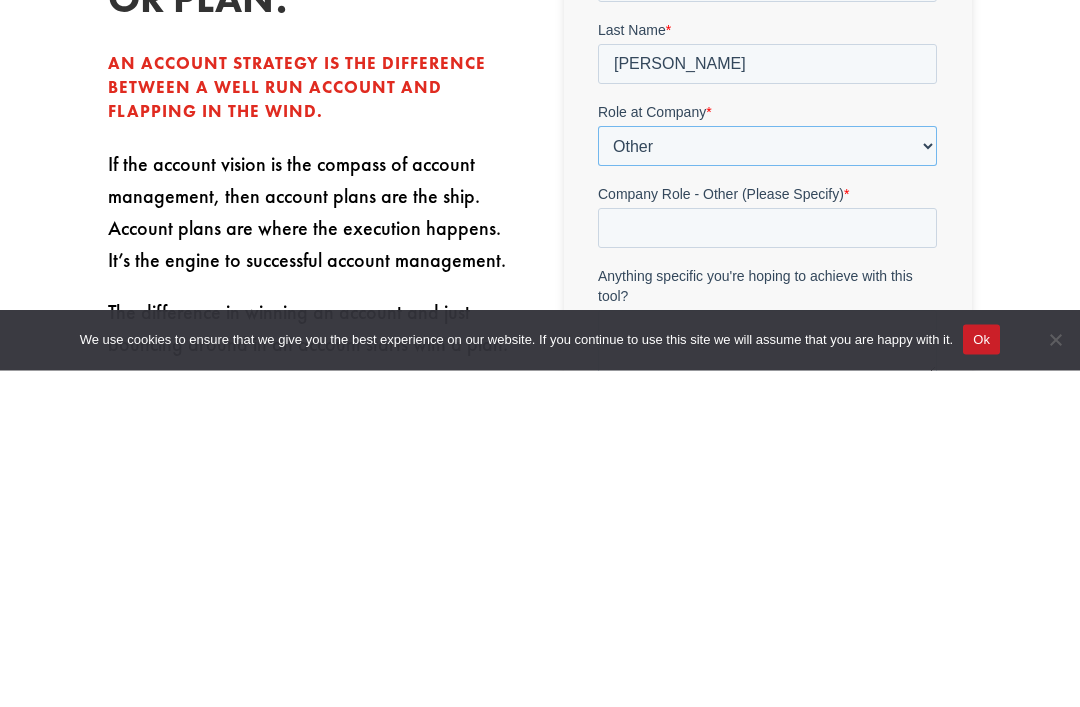 click on "Please Select C-Level (CRO, CSO, etc) Senior Leadership (VP of Sales, VP of Enablement, etc) Director/Manager (Sales Director, Regional Sales Manager, etc) Individual Contributor (AE, SDR, CSM, etc) Other" at bounding box center [767, 147] 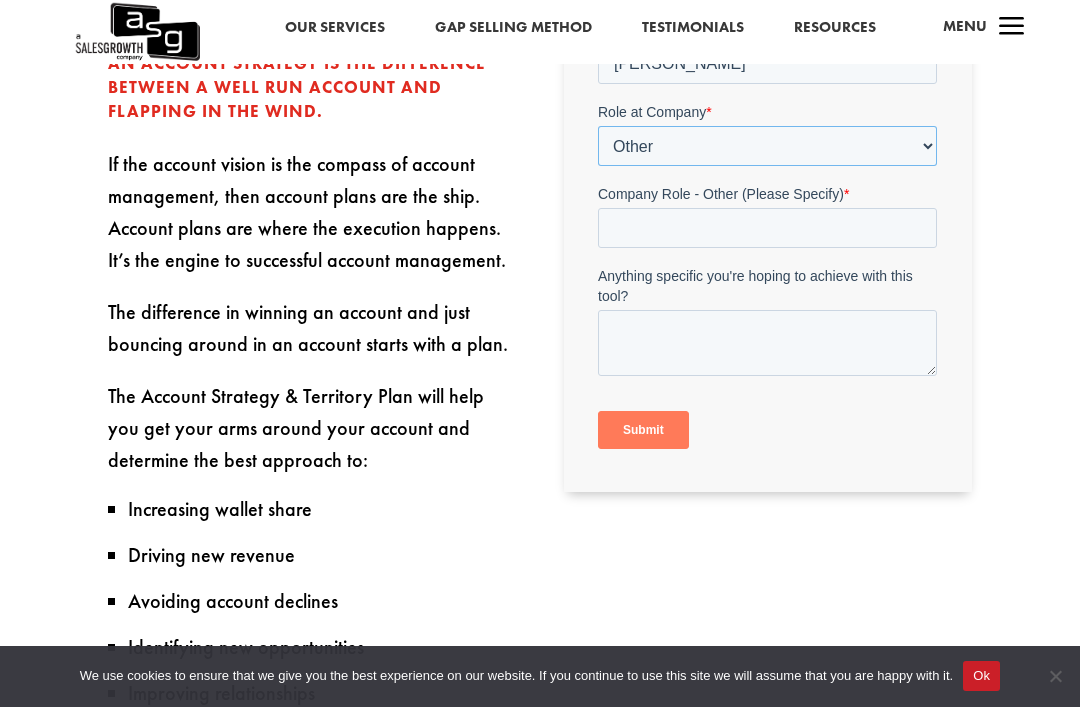 select on "C-Level (CRO, CSO, etc)" 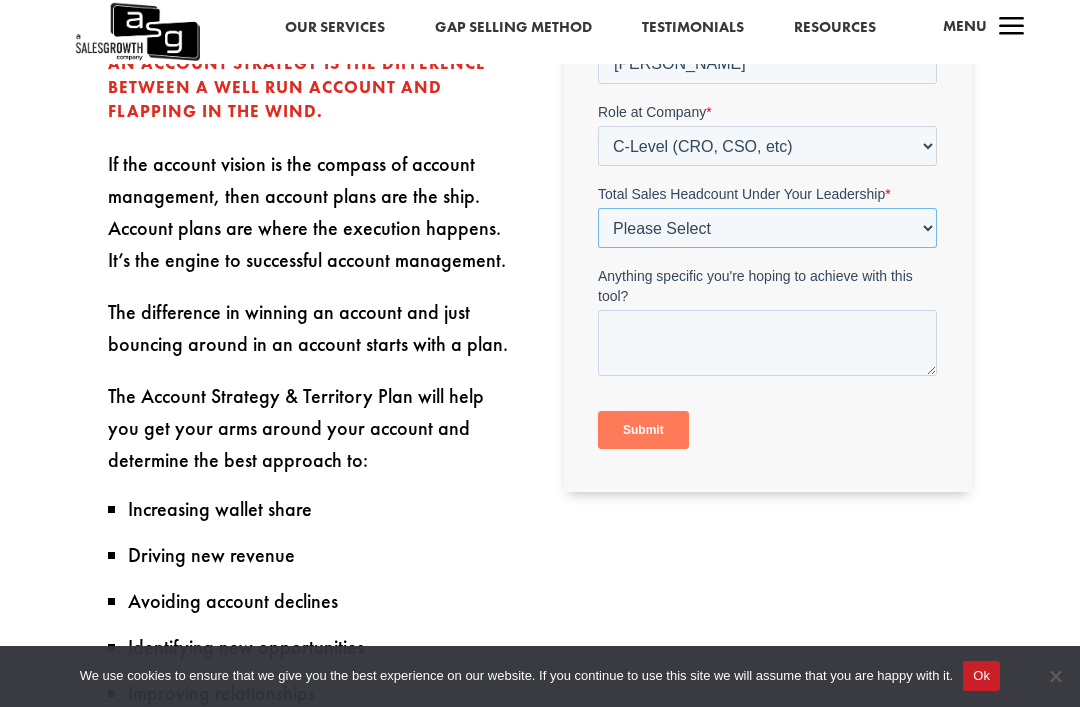 click on "Please Select Just Me 1-9 10-19 20-49 50-99 100+" at bounding box center [767, 229] 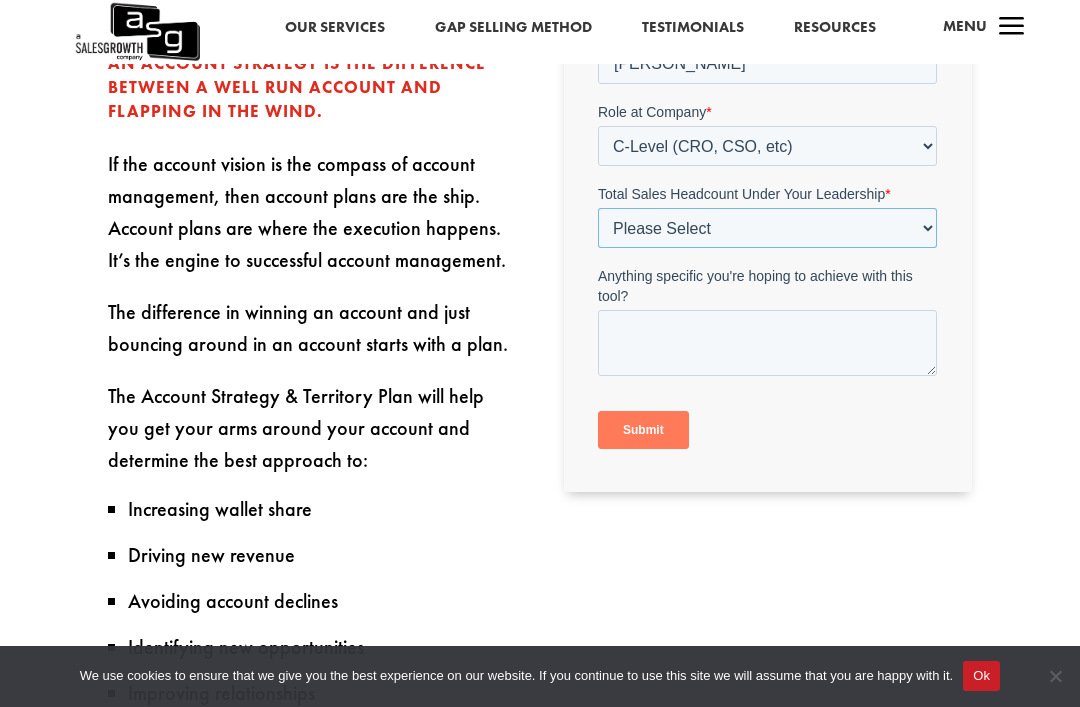 select on "Just Me" 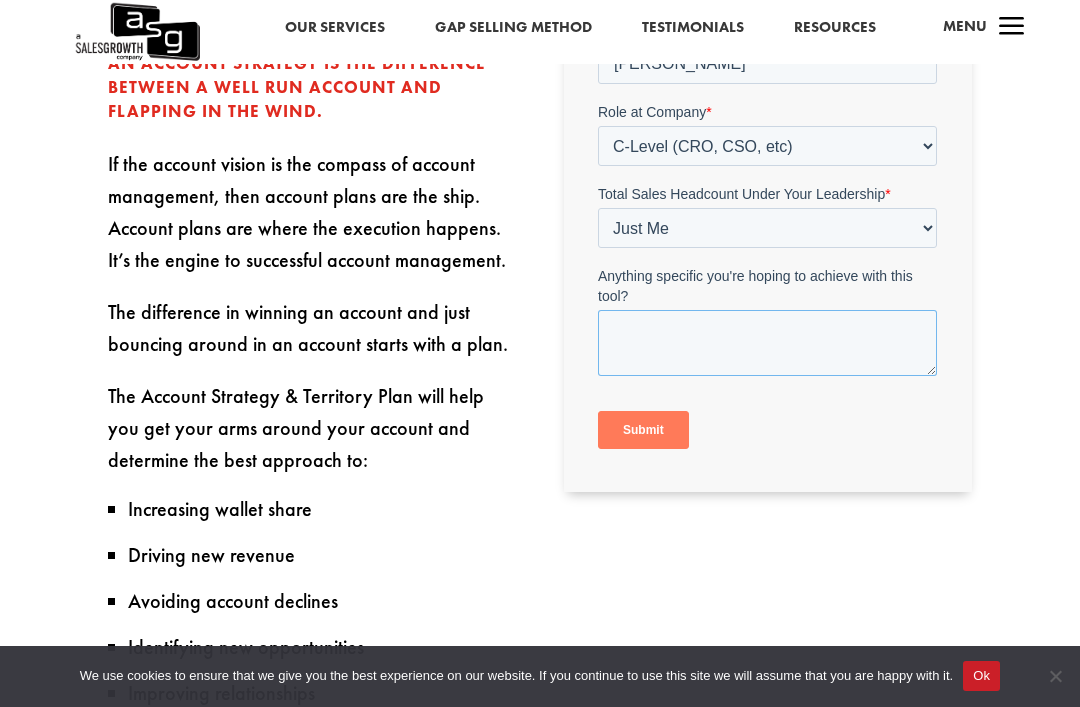 click on "Anything specific you're hoping to achieve with this tool?" at bounding box center [767, 344] 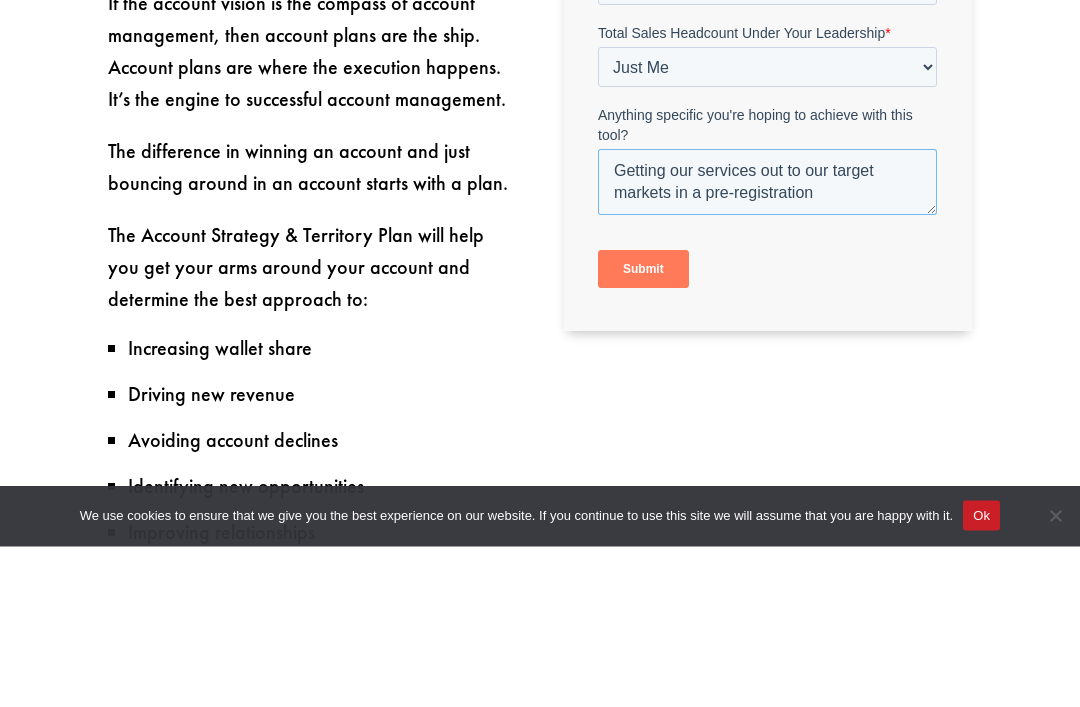 click on "Getting our services out to our target markets in a pre-registration" at bounding box center (767, 183) 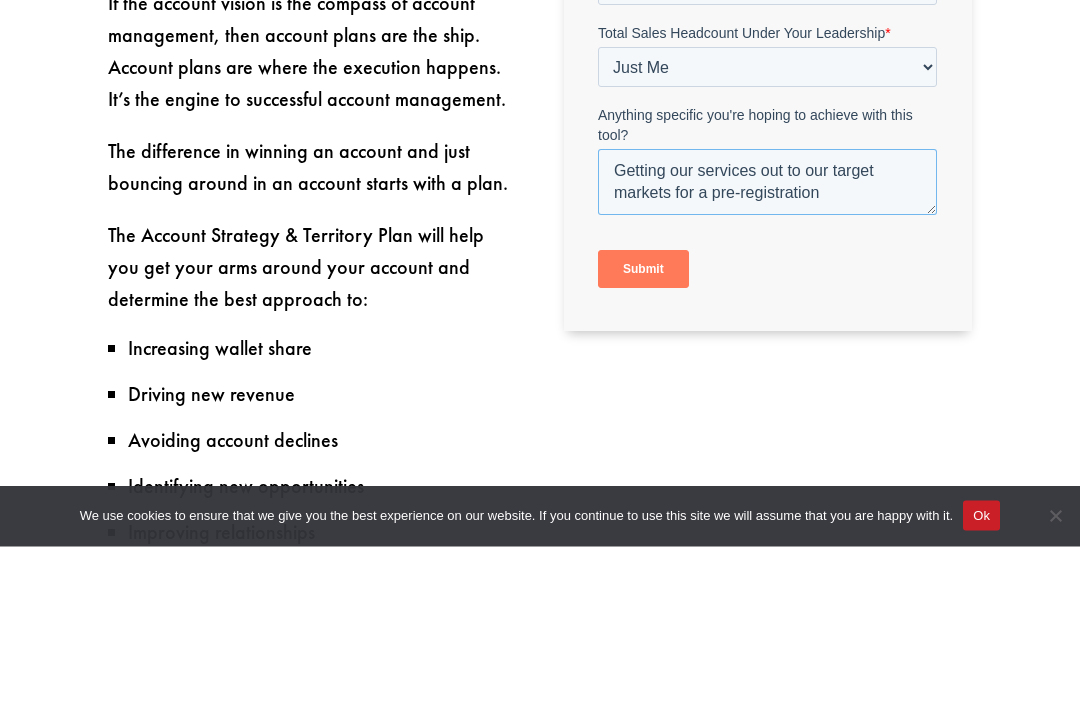click on "Getting our services out to our target markets for a pre-registration" at bounding box center [767, 183] 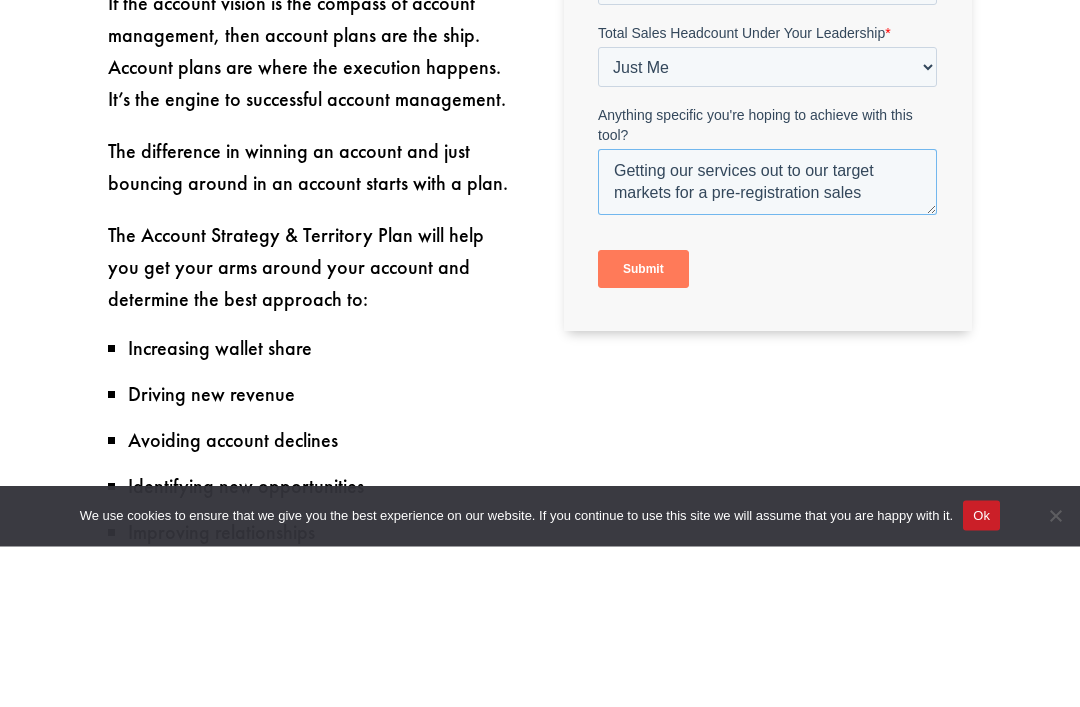 click on "Getting our services out to our target markets for a pre-registration sales" at bounding box center (767, 183) 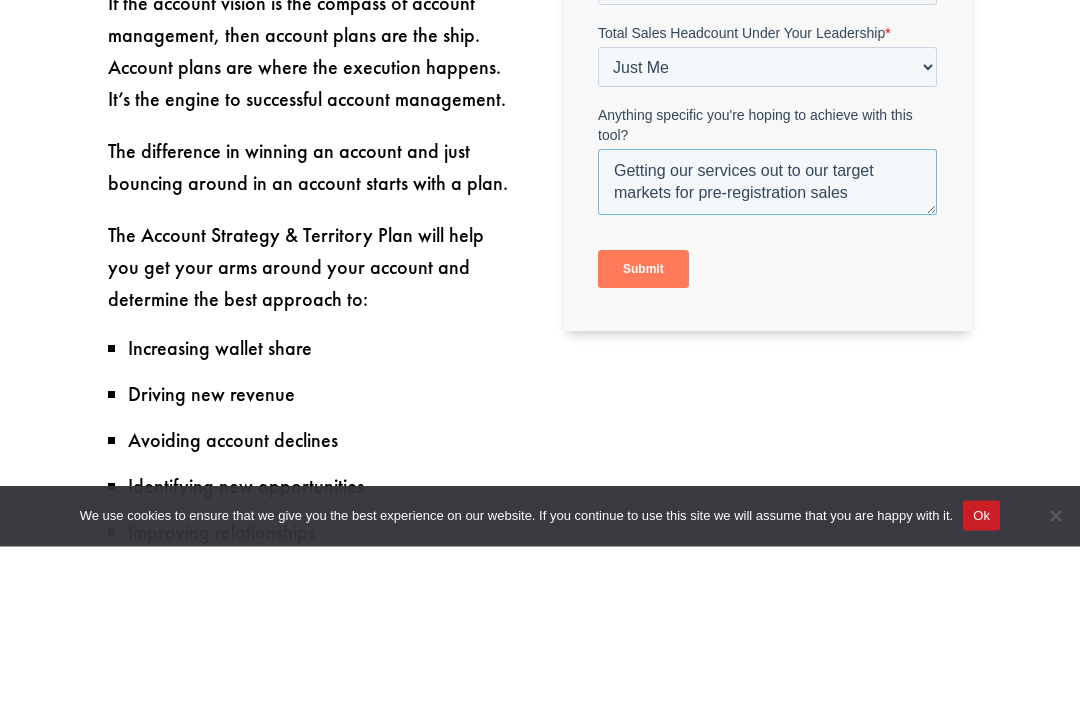 click on "Getting our services out to our target markets for pre-registration sales" at bounding box center [767, 183] 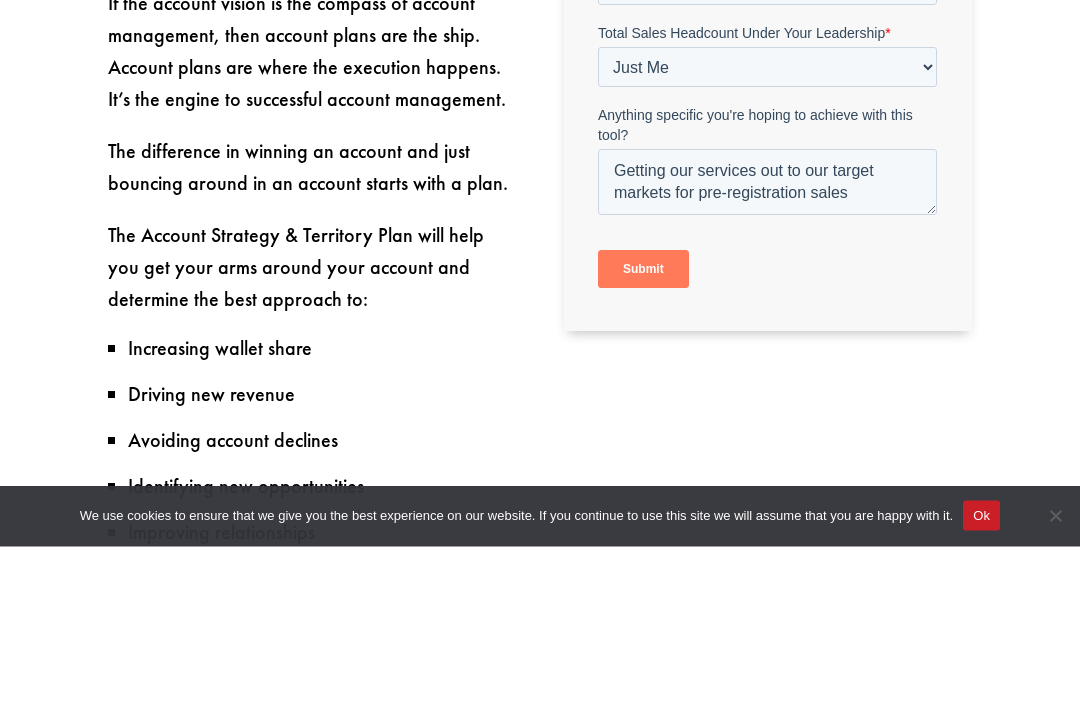 click on "Submit" at bounding box center (643, 270) 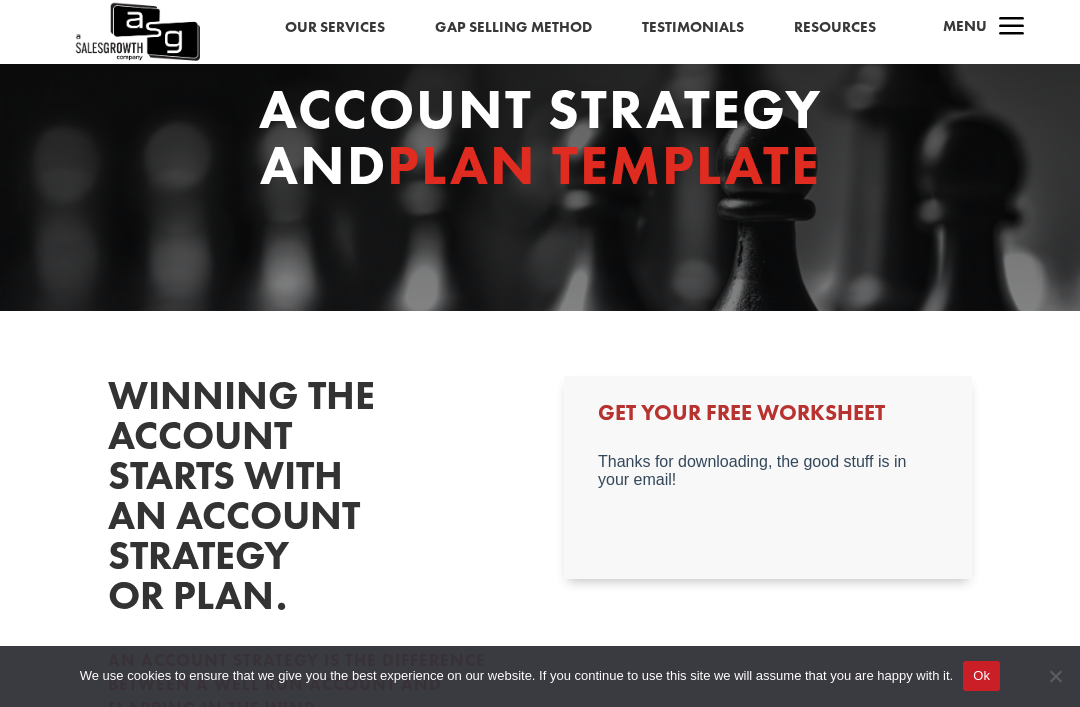 scroll, scrollTop: 90, scrollLeft: 0, axis: vertical 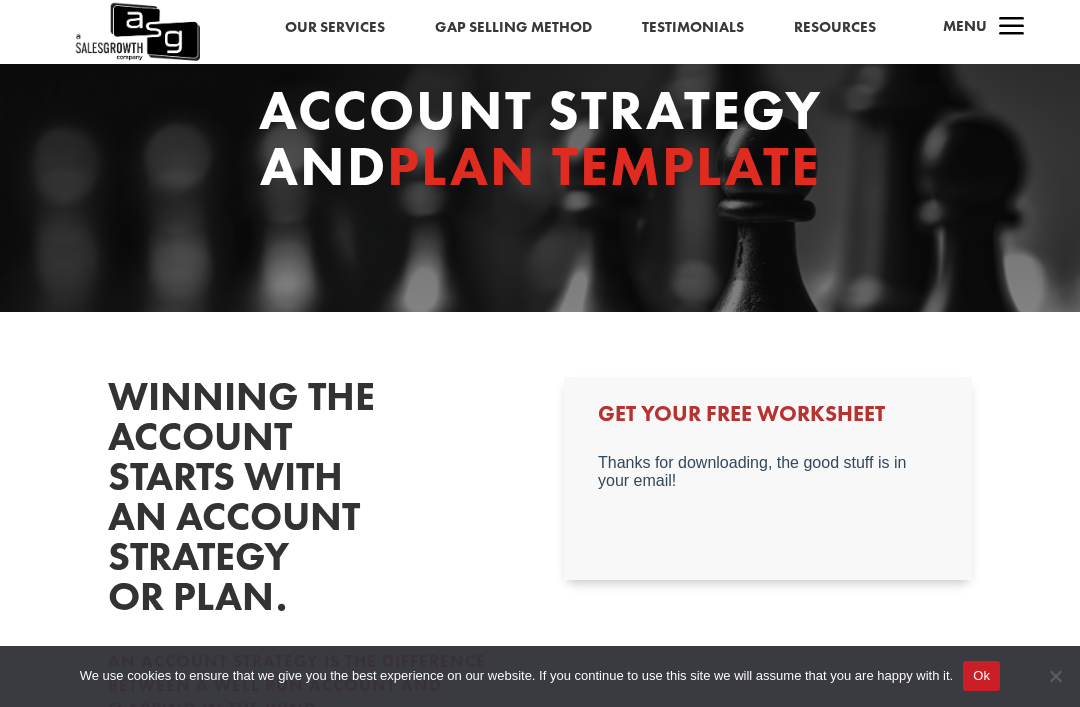 click on "Get Your Free Worksheet" at bounding box center [767, 419] 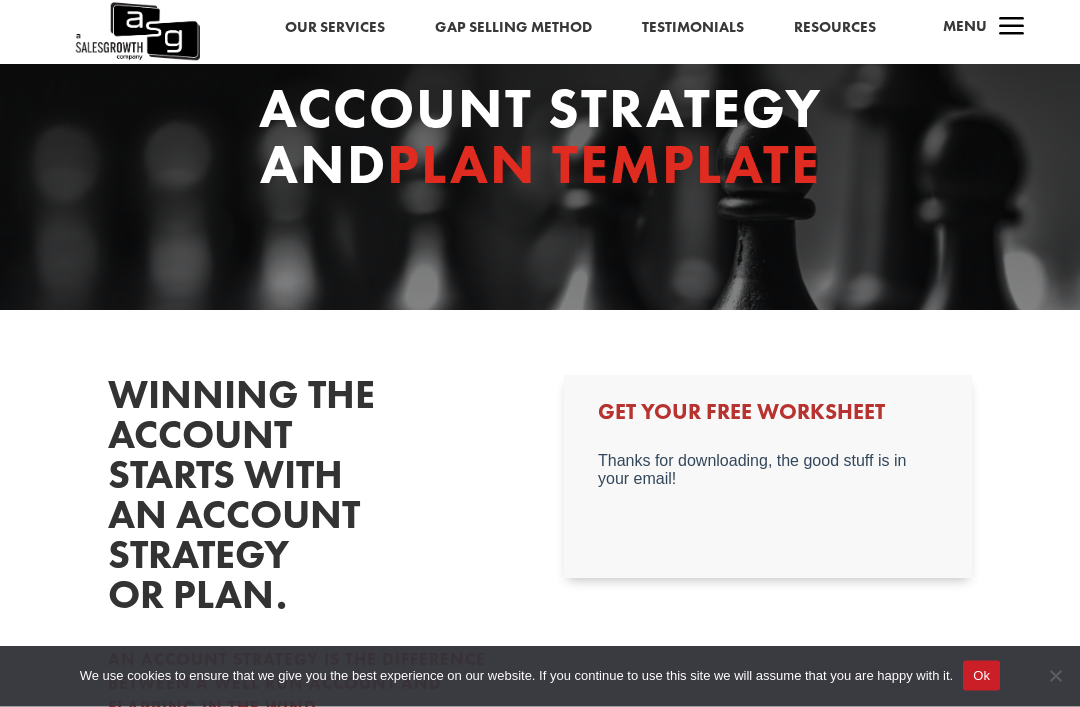 click on "Get Your Free Worksheet" at bounding box center (767, 418) 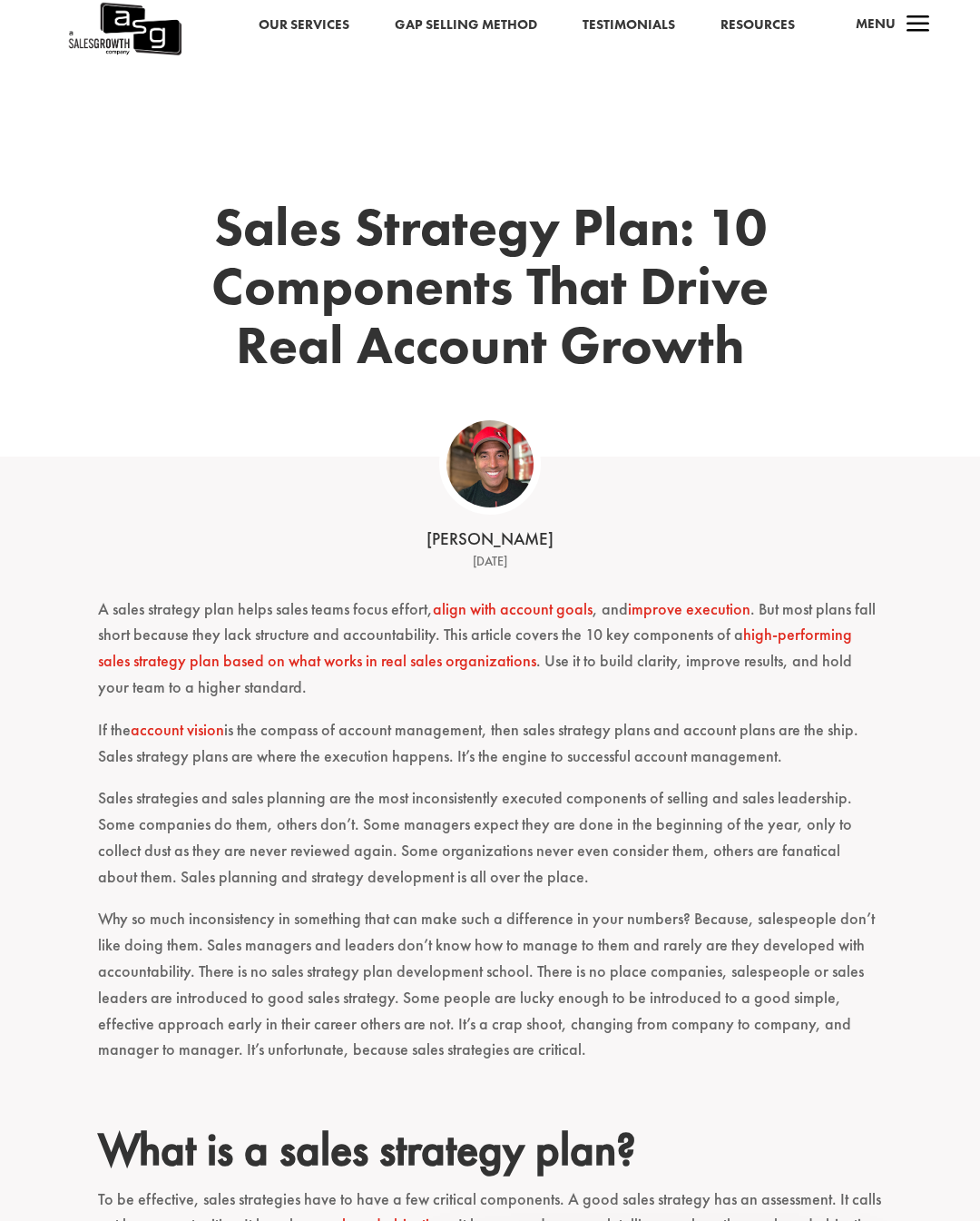 scroll, scrollTop: 0, scrollLeft: 0, axis: both 